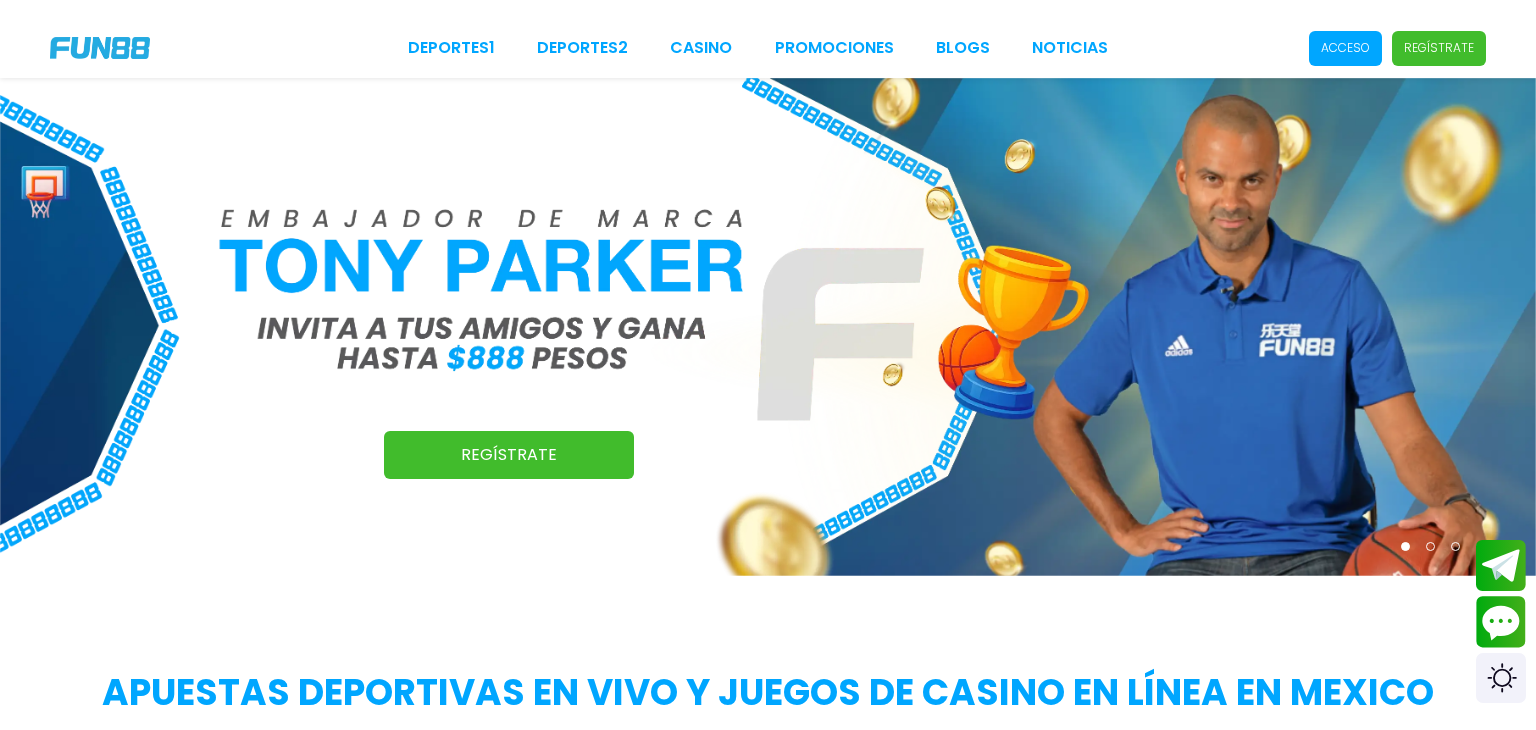 scroll, scrollTop: 0, scrollLeft: 0, axis: both 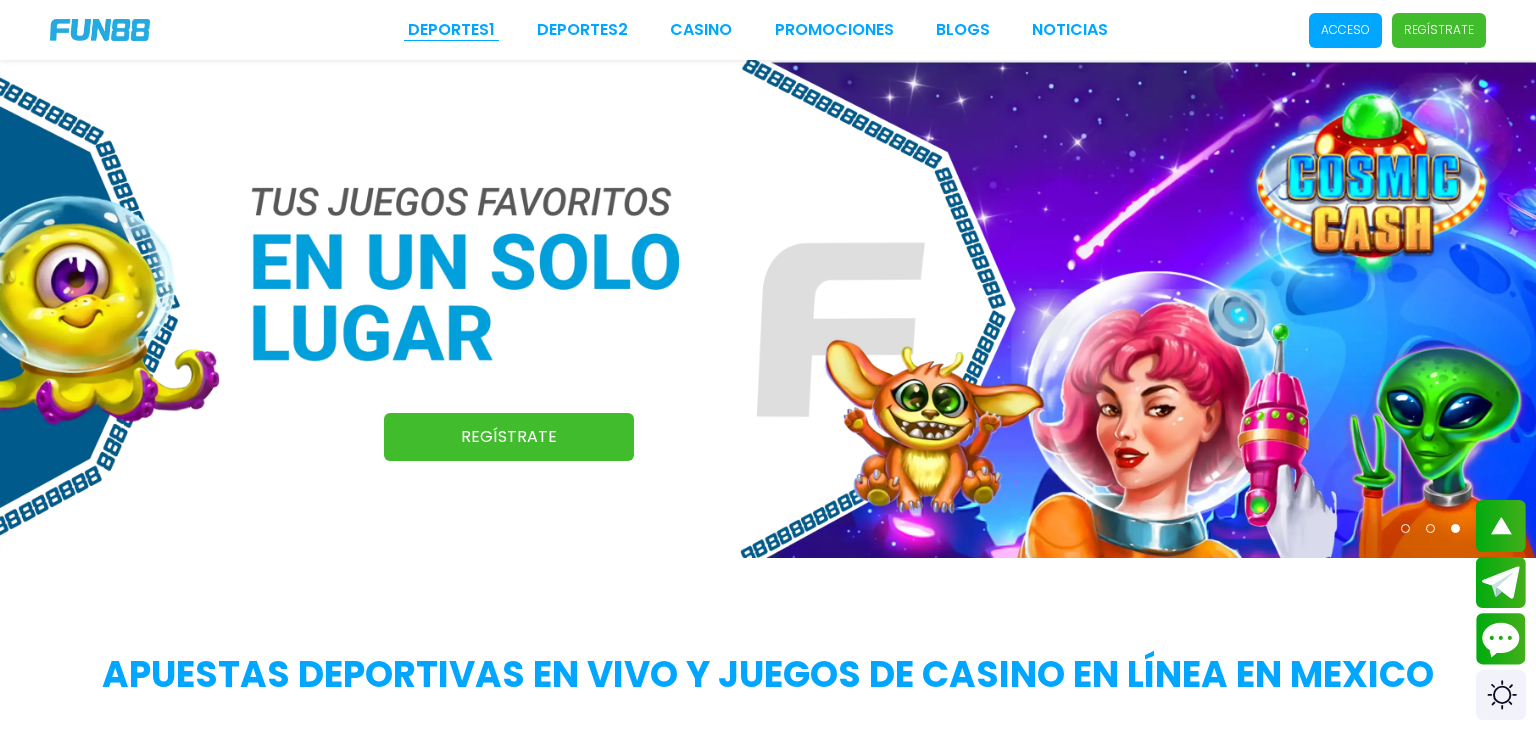 click on "Deportes  1" at bounding box center [451, 30] 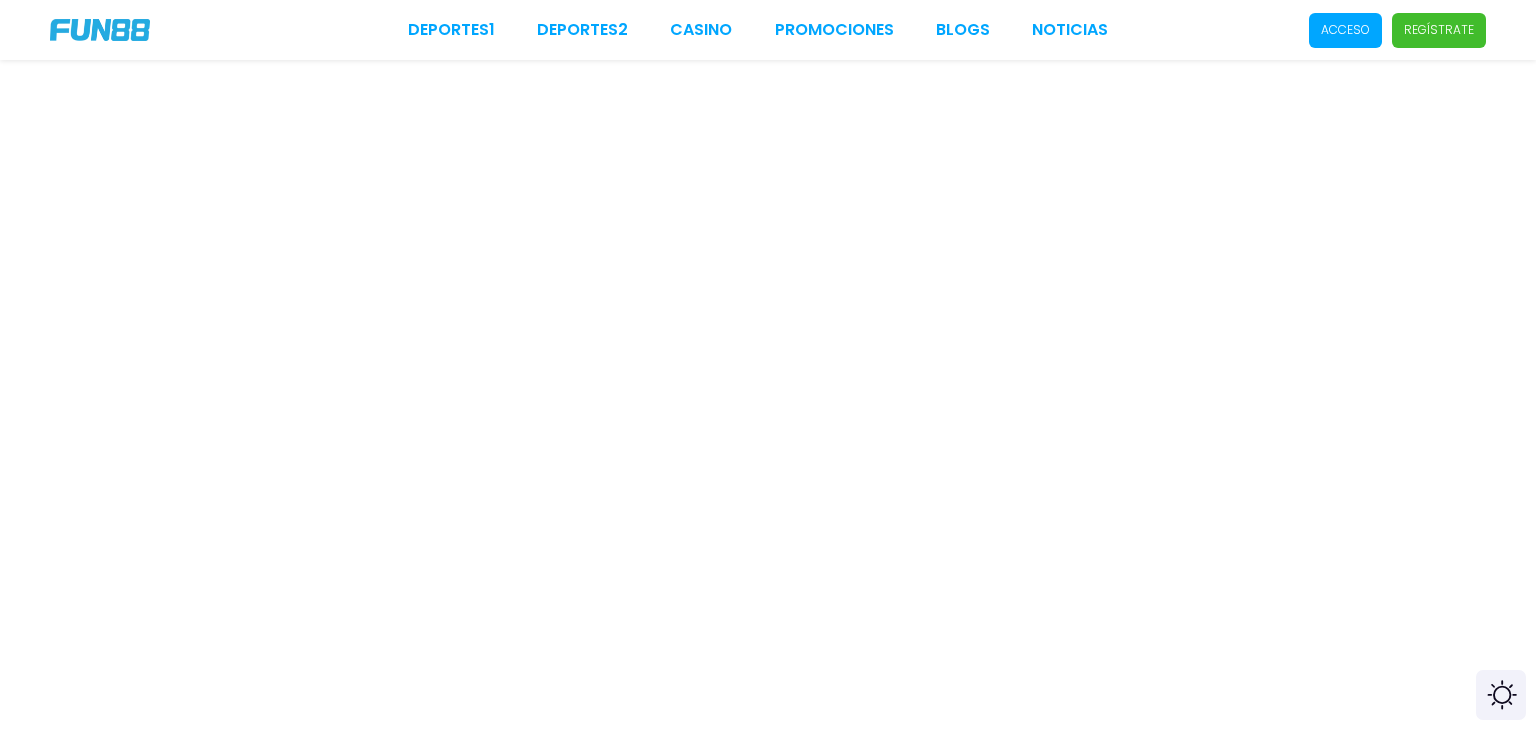 click at bounding box center [100, 30] 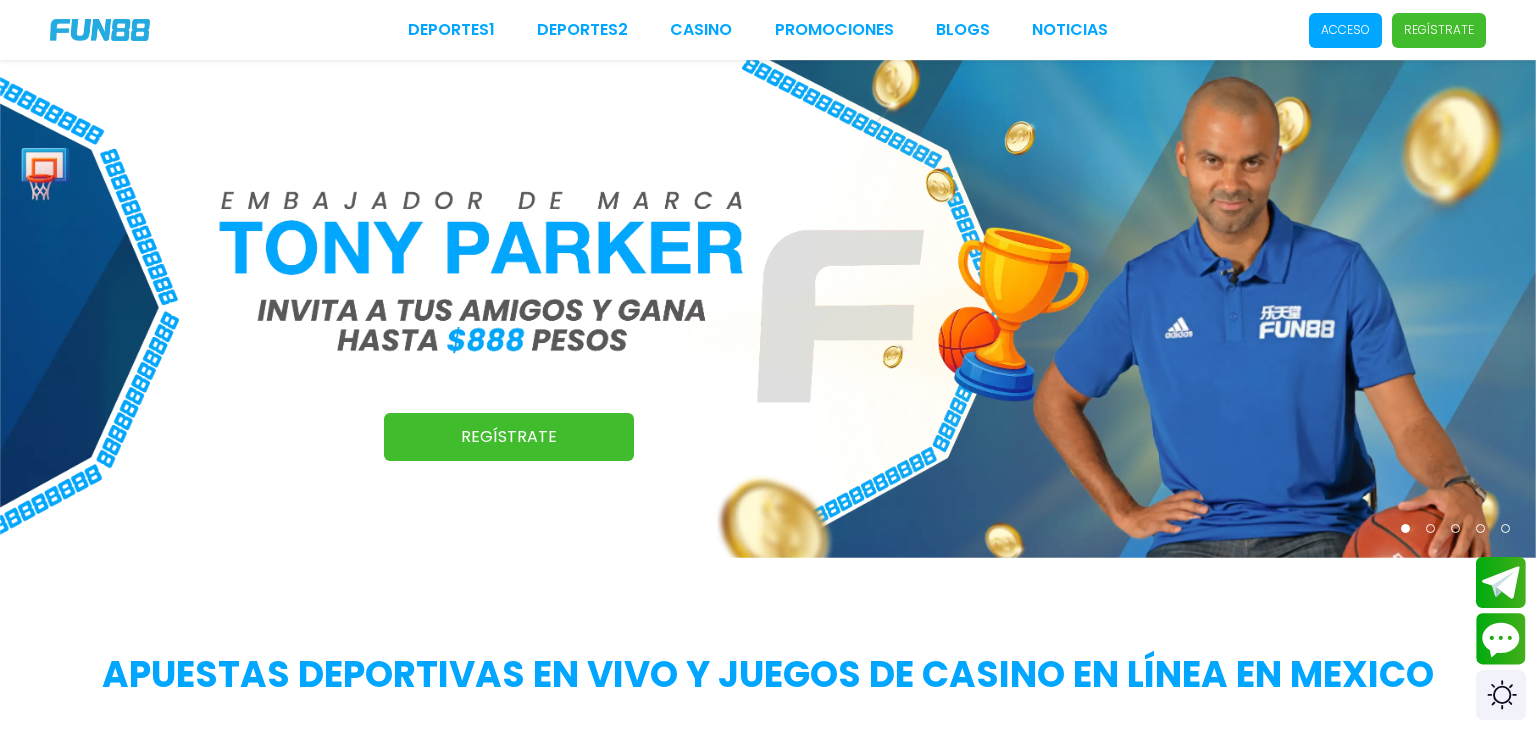 click at bounding box center (100, 30) 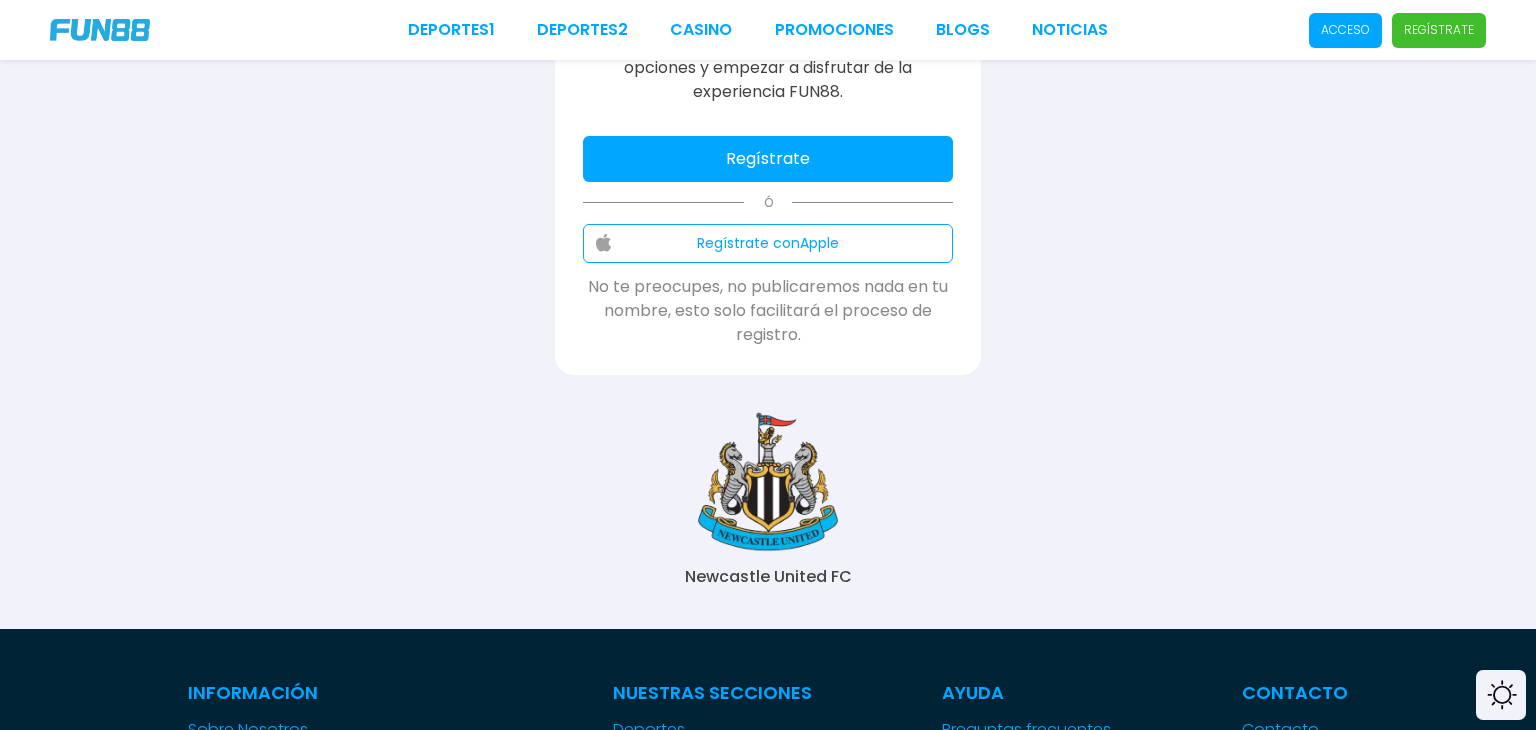 scroll, scrollTop: 89, scrollLeft: 0, axis: vertical 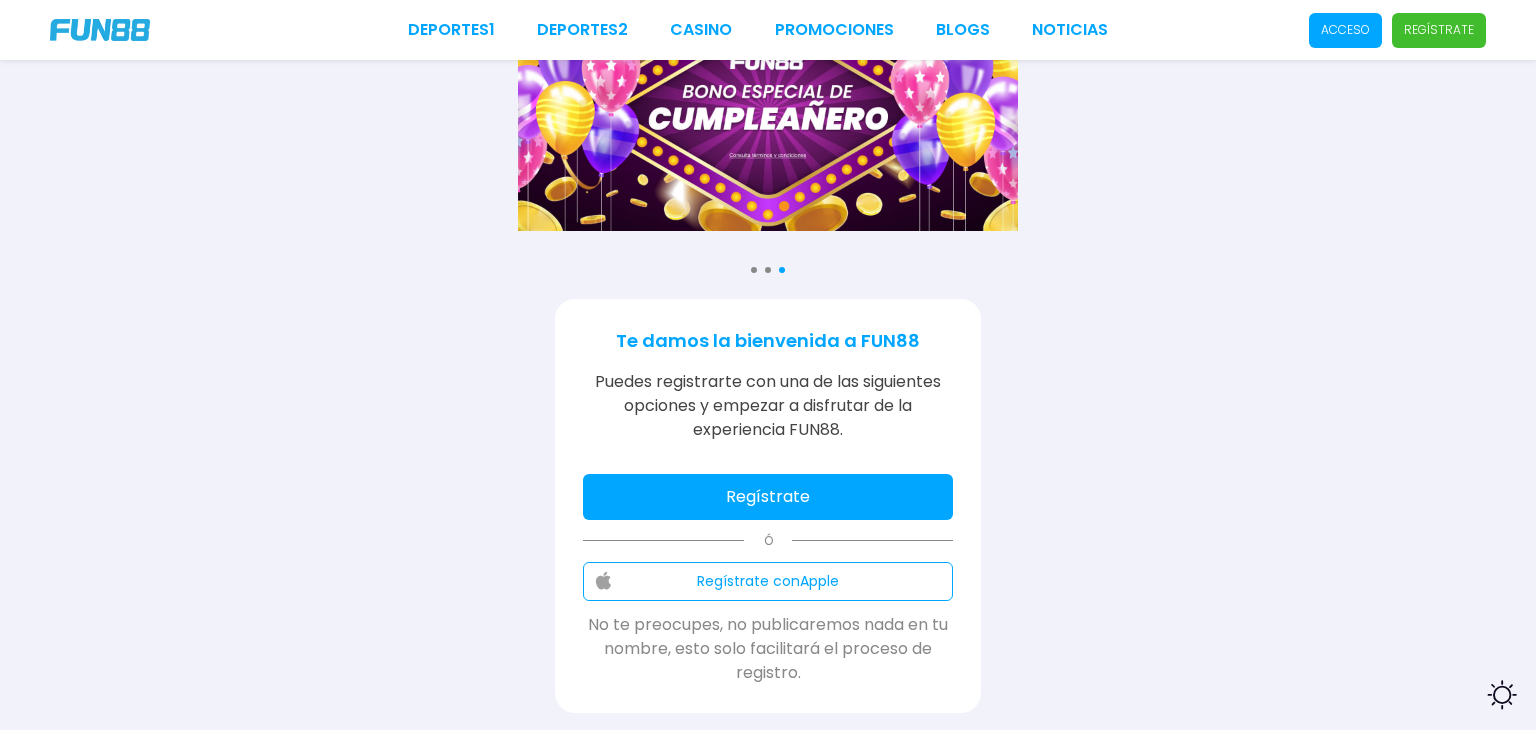 click on "Acceso" at bounding box center (1345, 30) 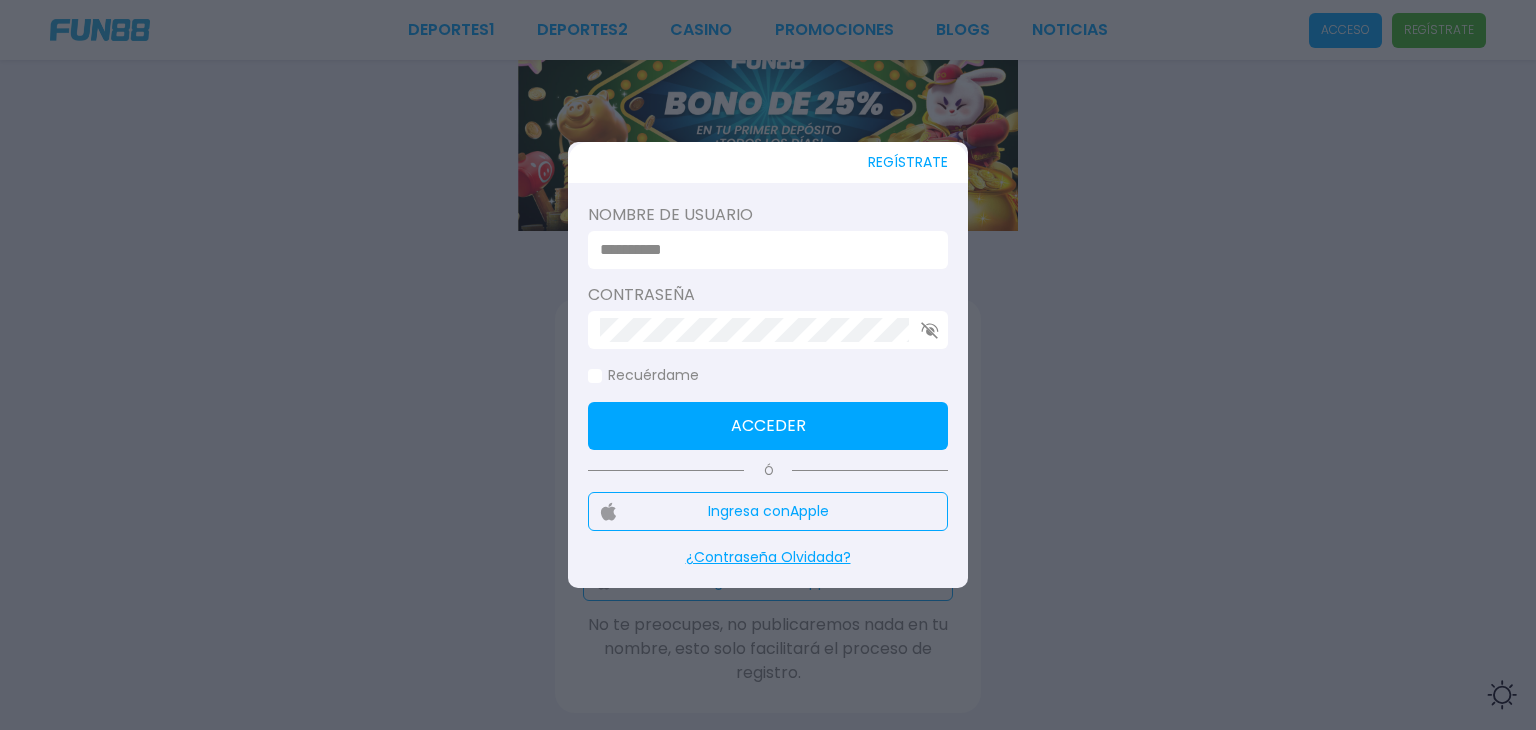 click at bounding box center (768, 365) 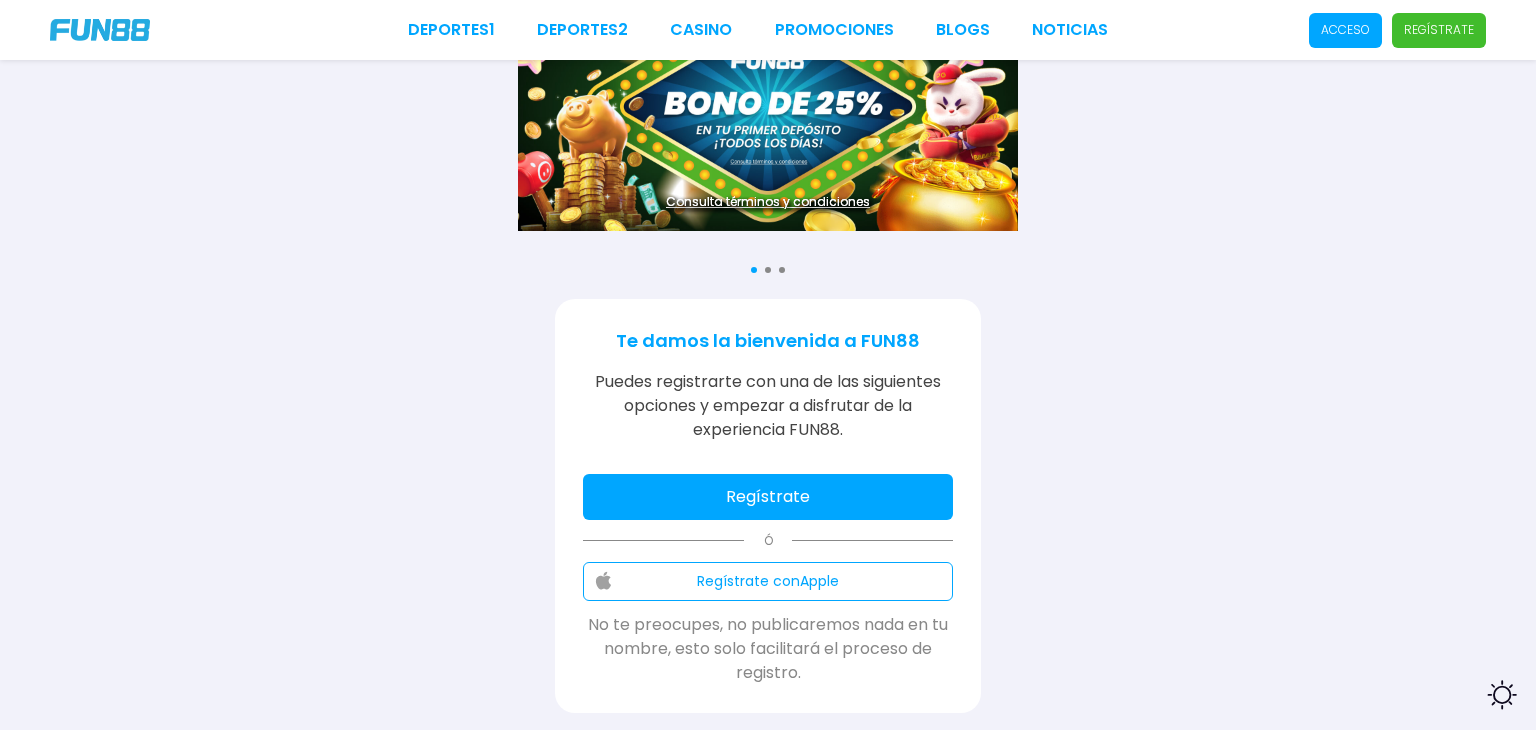 click at bounding box center [100, 30] 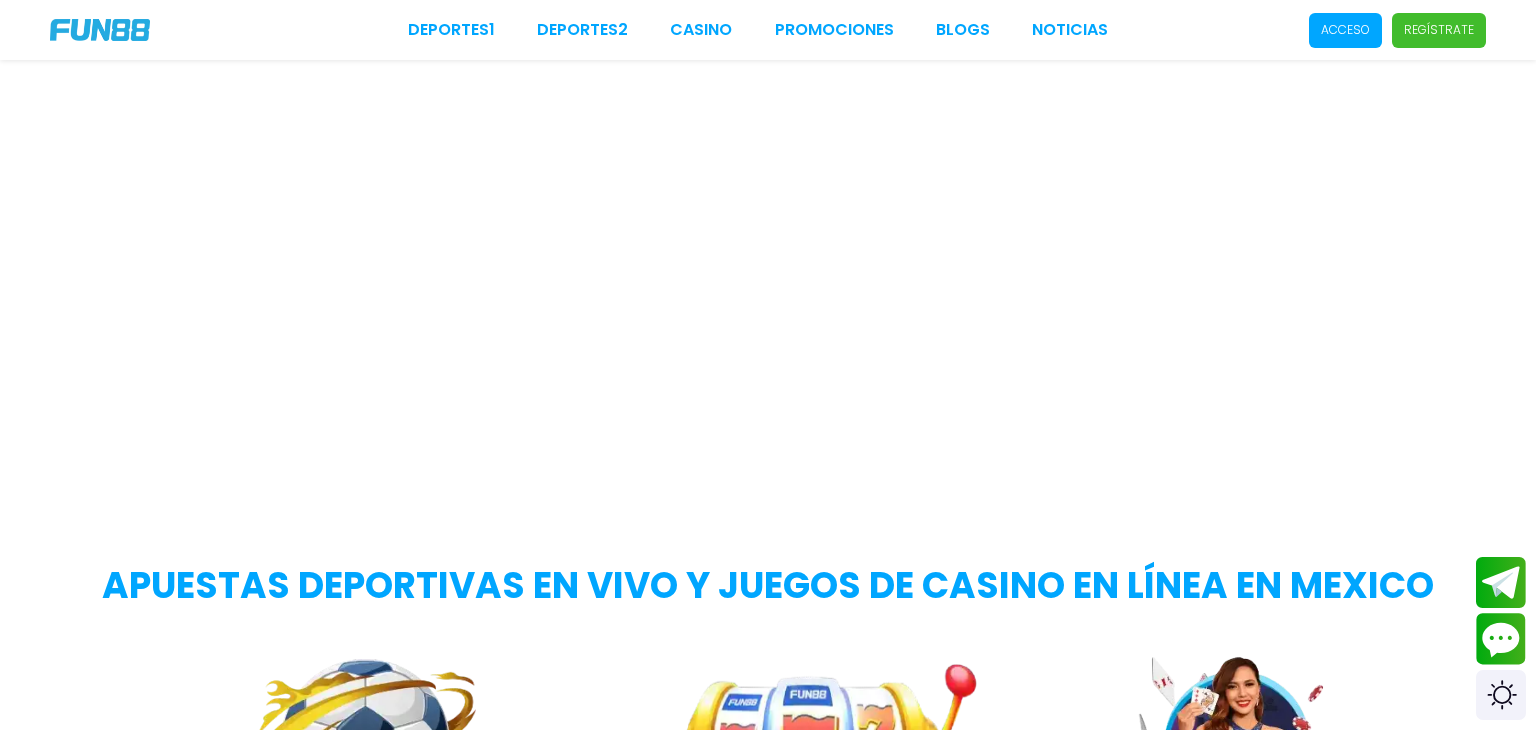 scroll, scrollTop: 0, scrollLeft: 0, axis: both 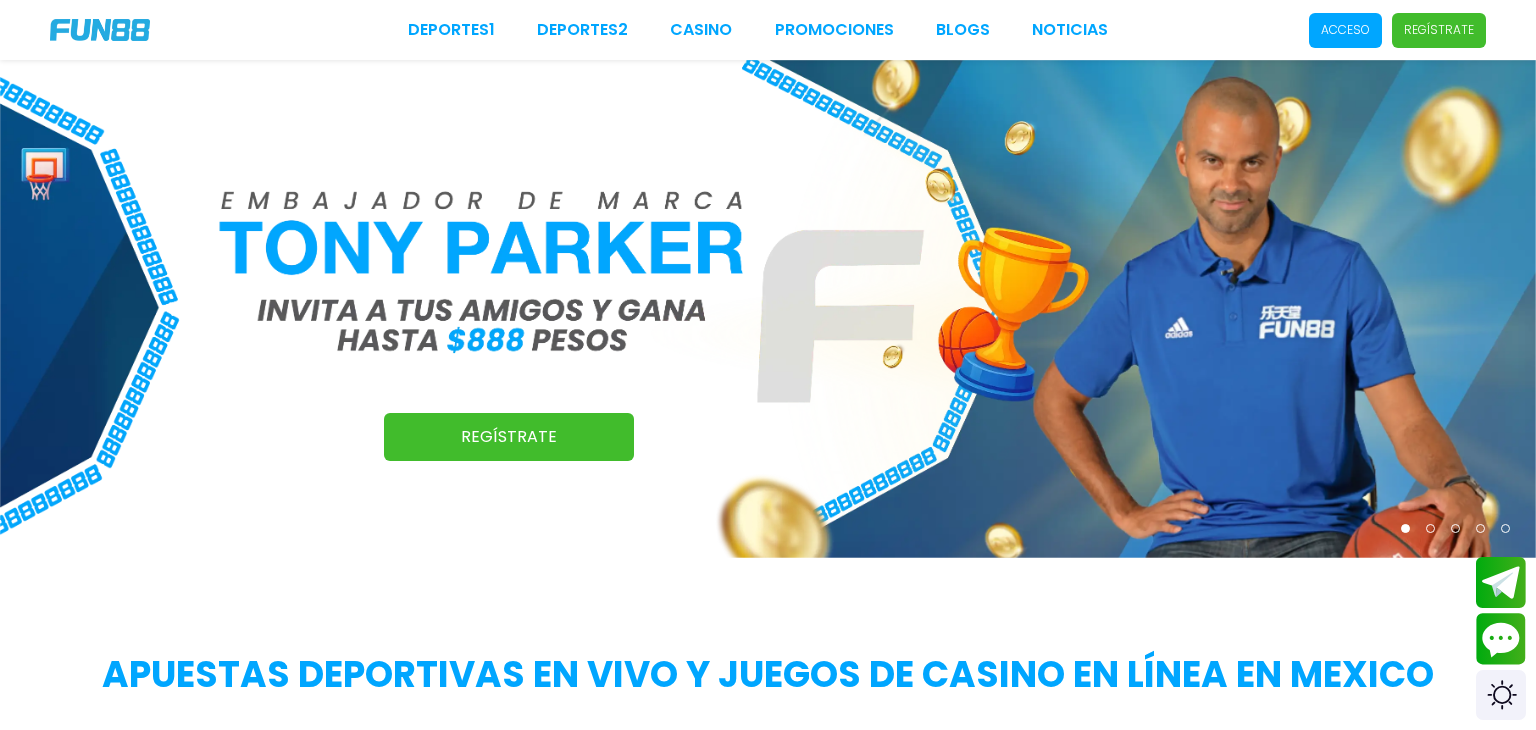 click at bounding box center (100, 30) 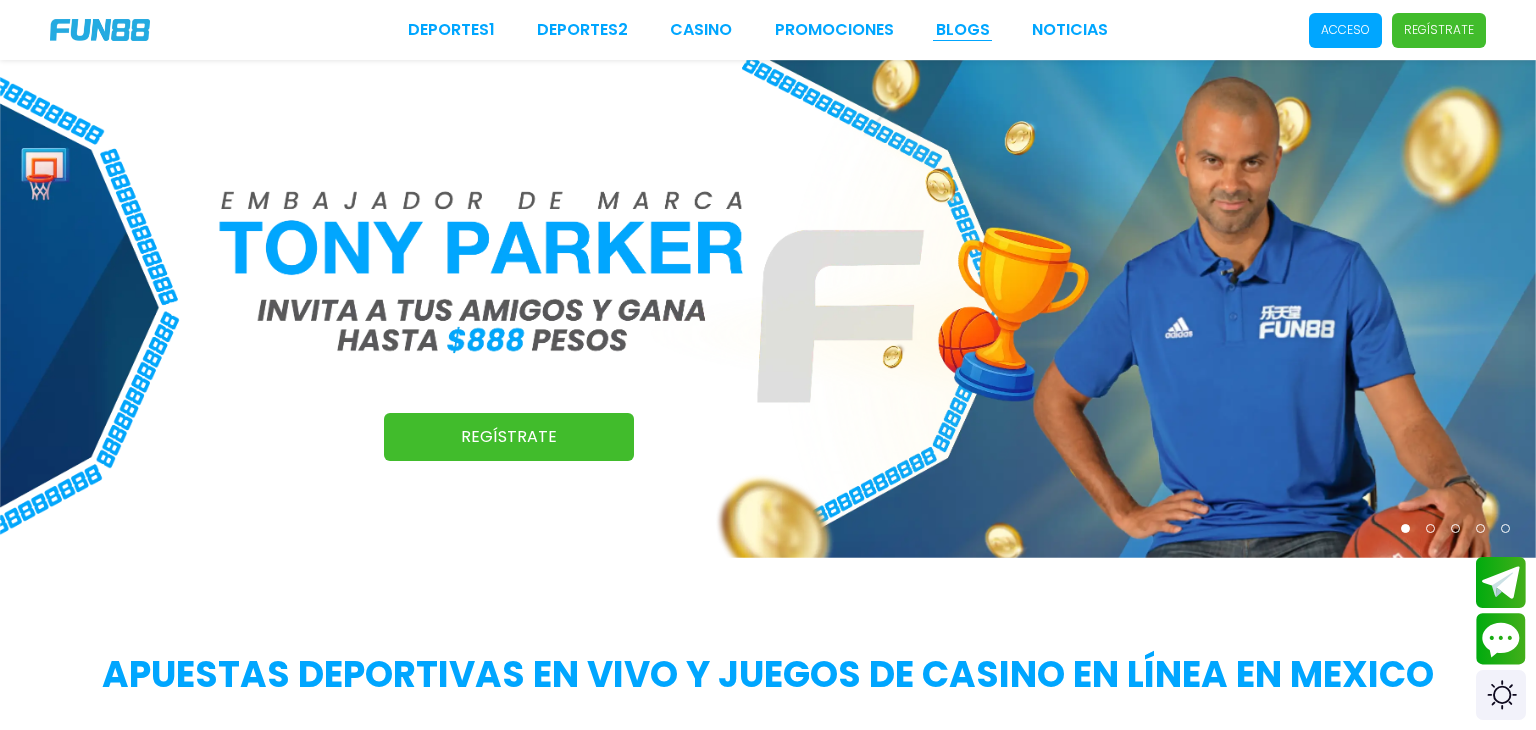 click on "BLOGS" at bounding box center (963, 30) 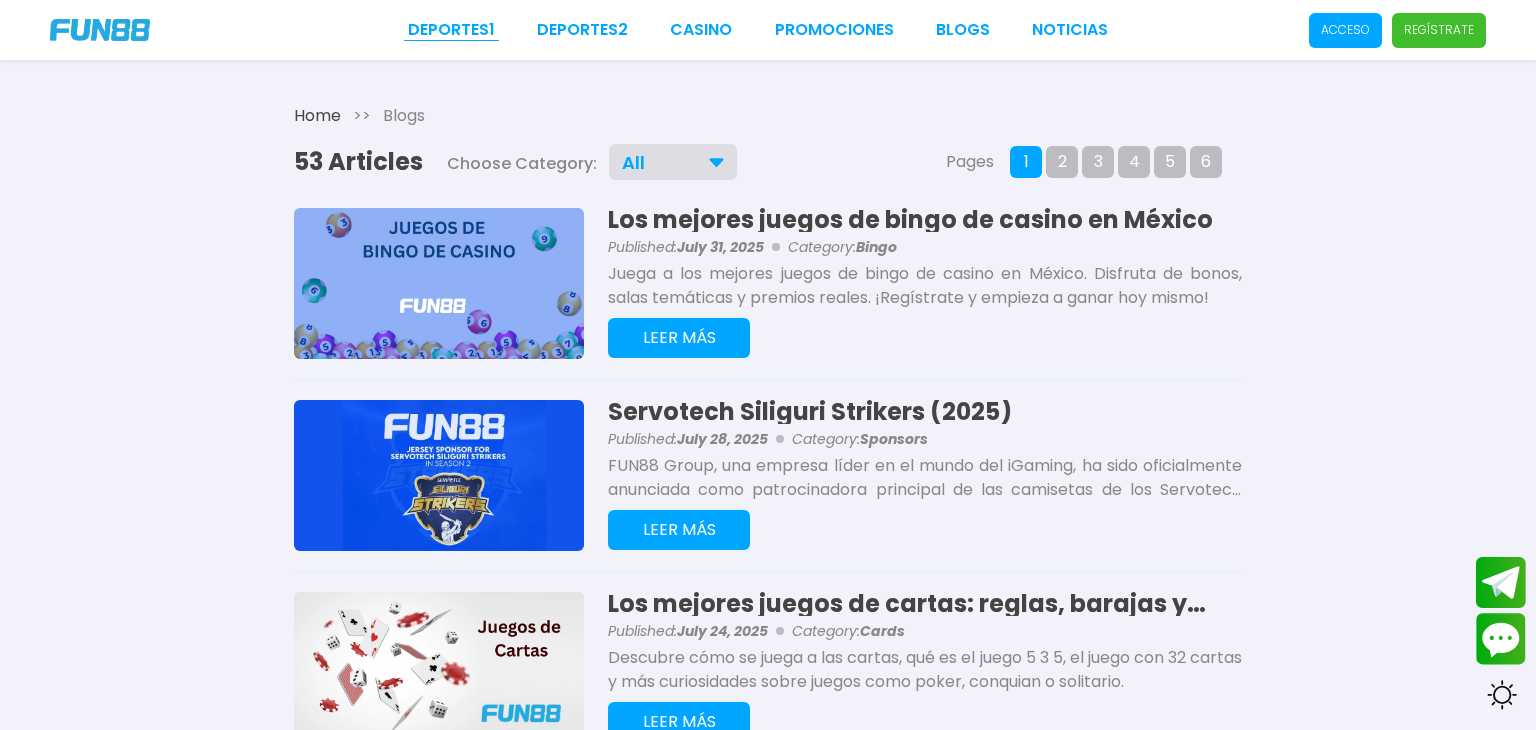 click on "Deportes  1" at bounding box center (451, 30) 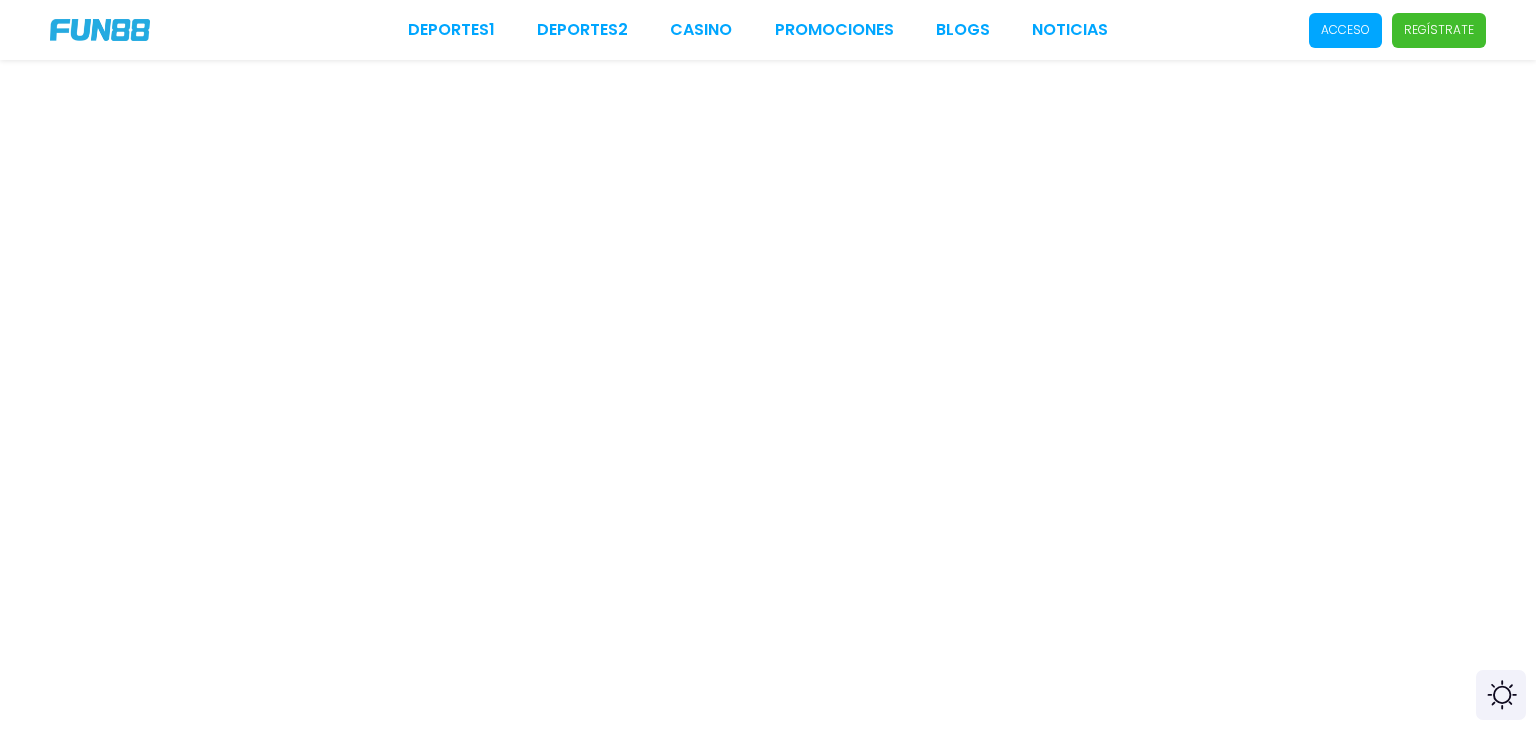 click at bounding box center (100, 30) 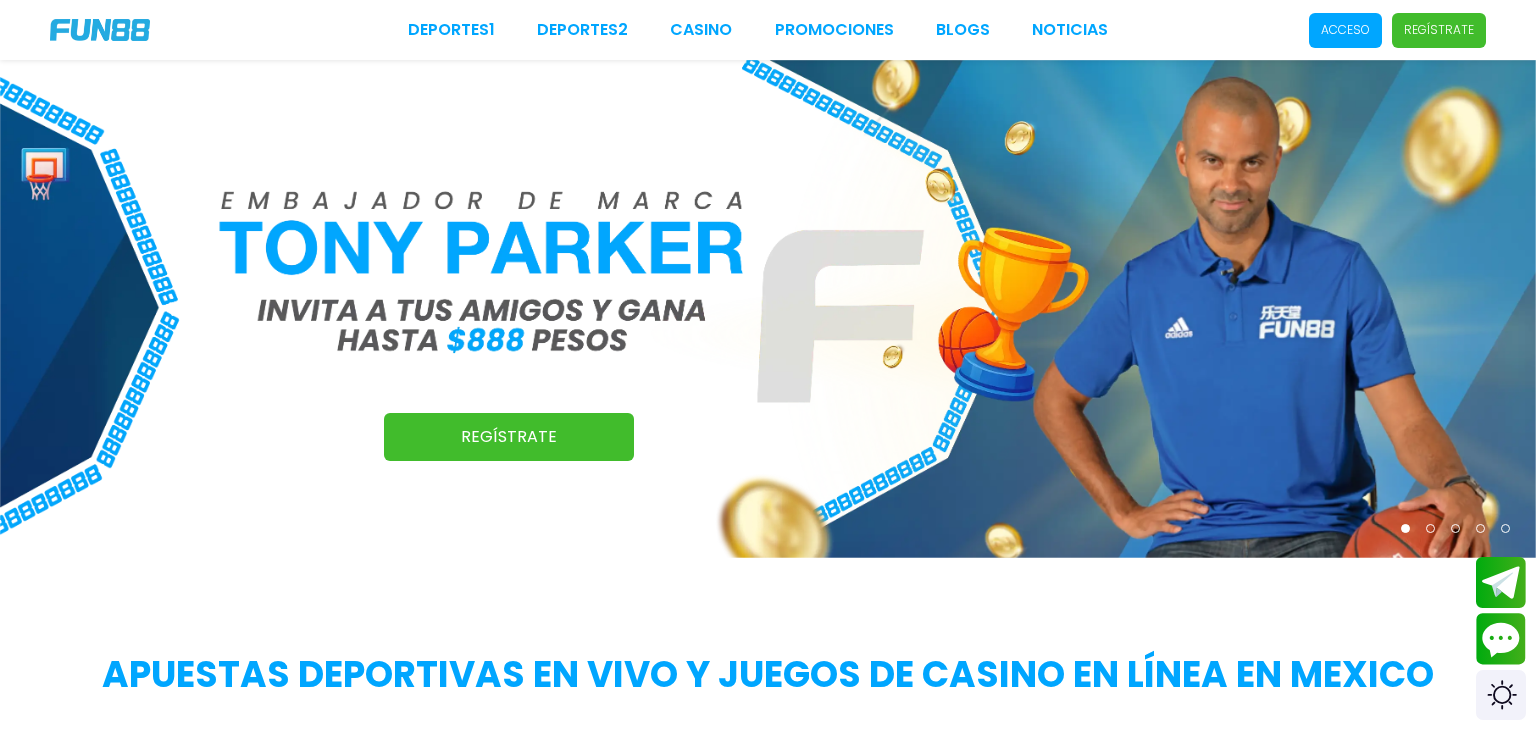 click on "Regístrate" at bounding box center [509, 437] 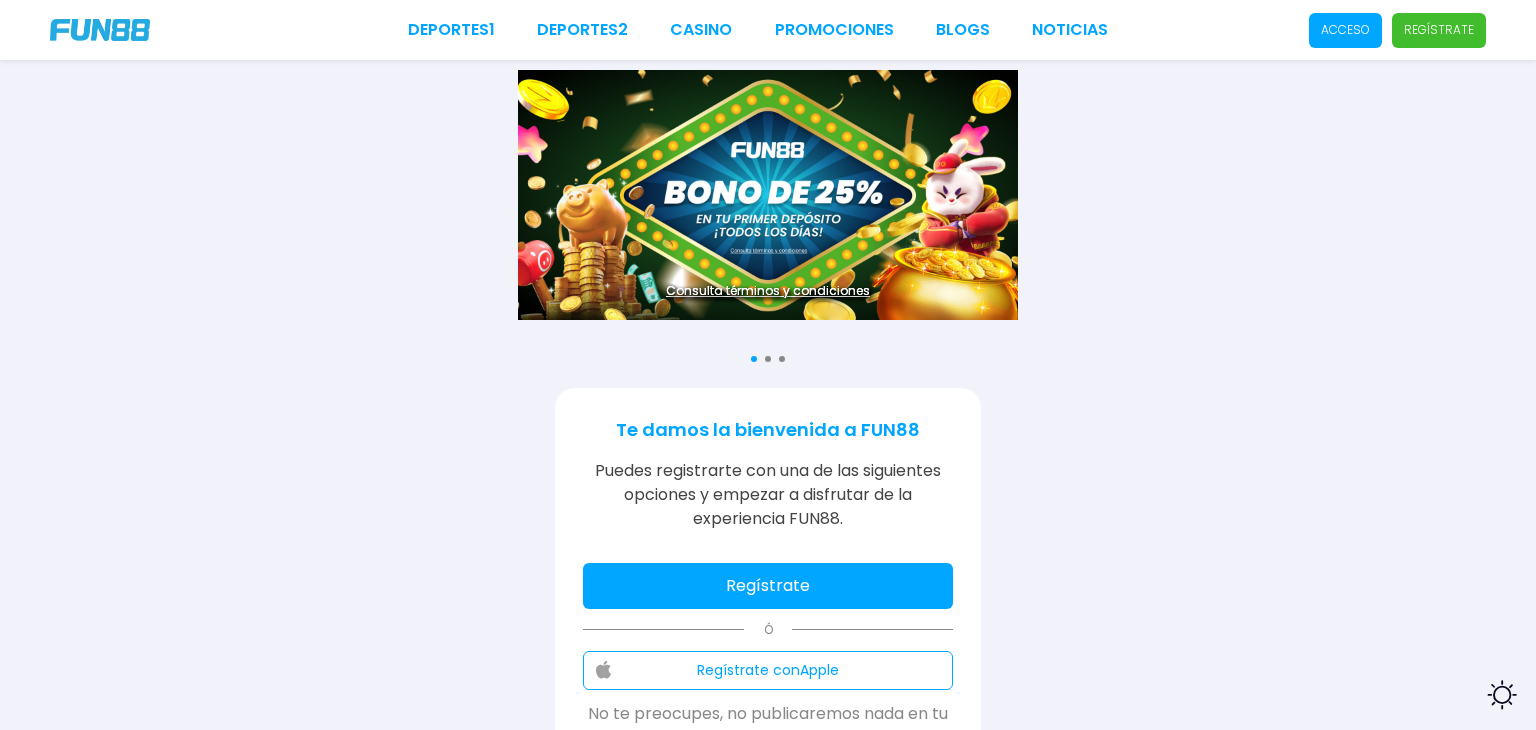 click on "Regístrate" at bounding box center (768, 586) 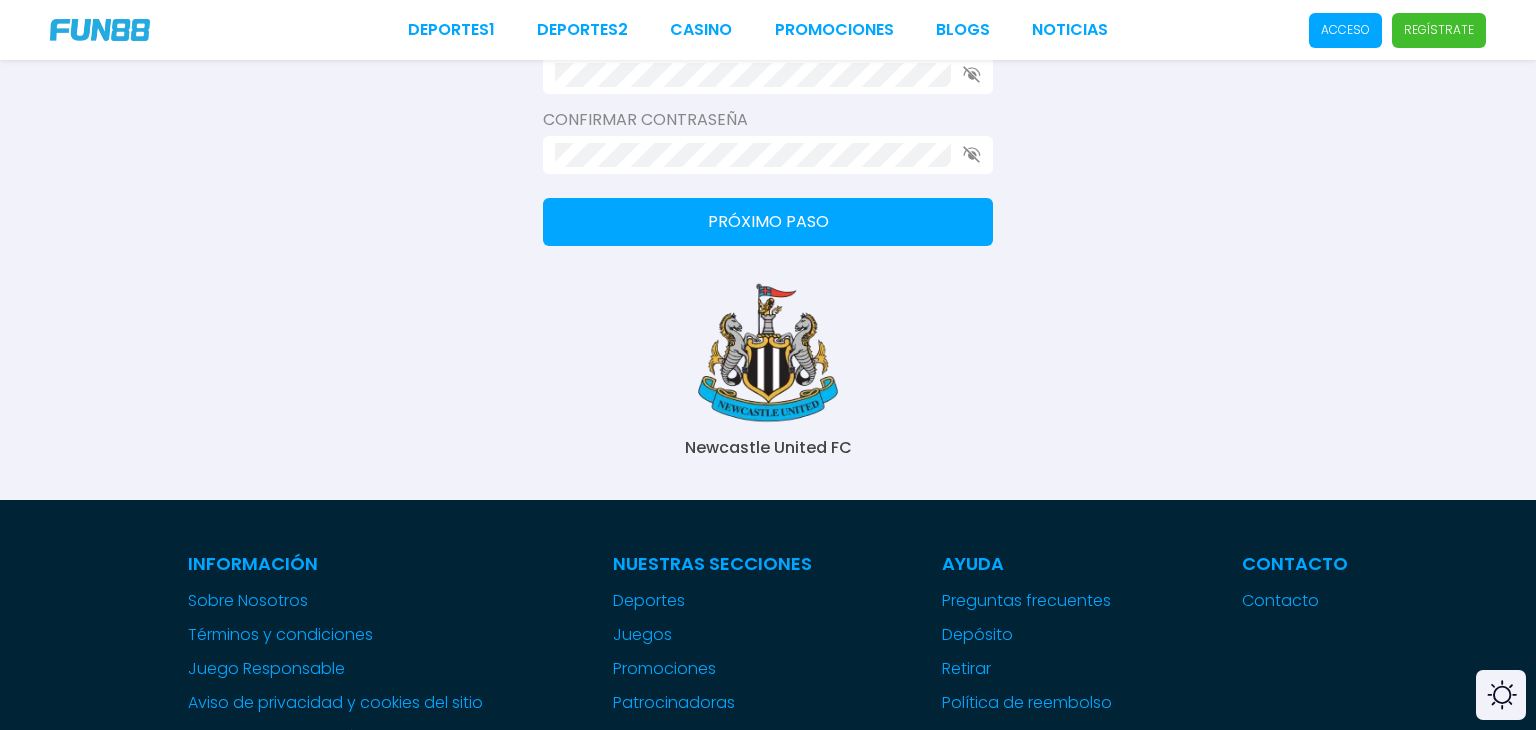 scroll, scrollTop: 540, scrollLeft: 0, axis: vertical 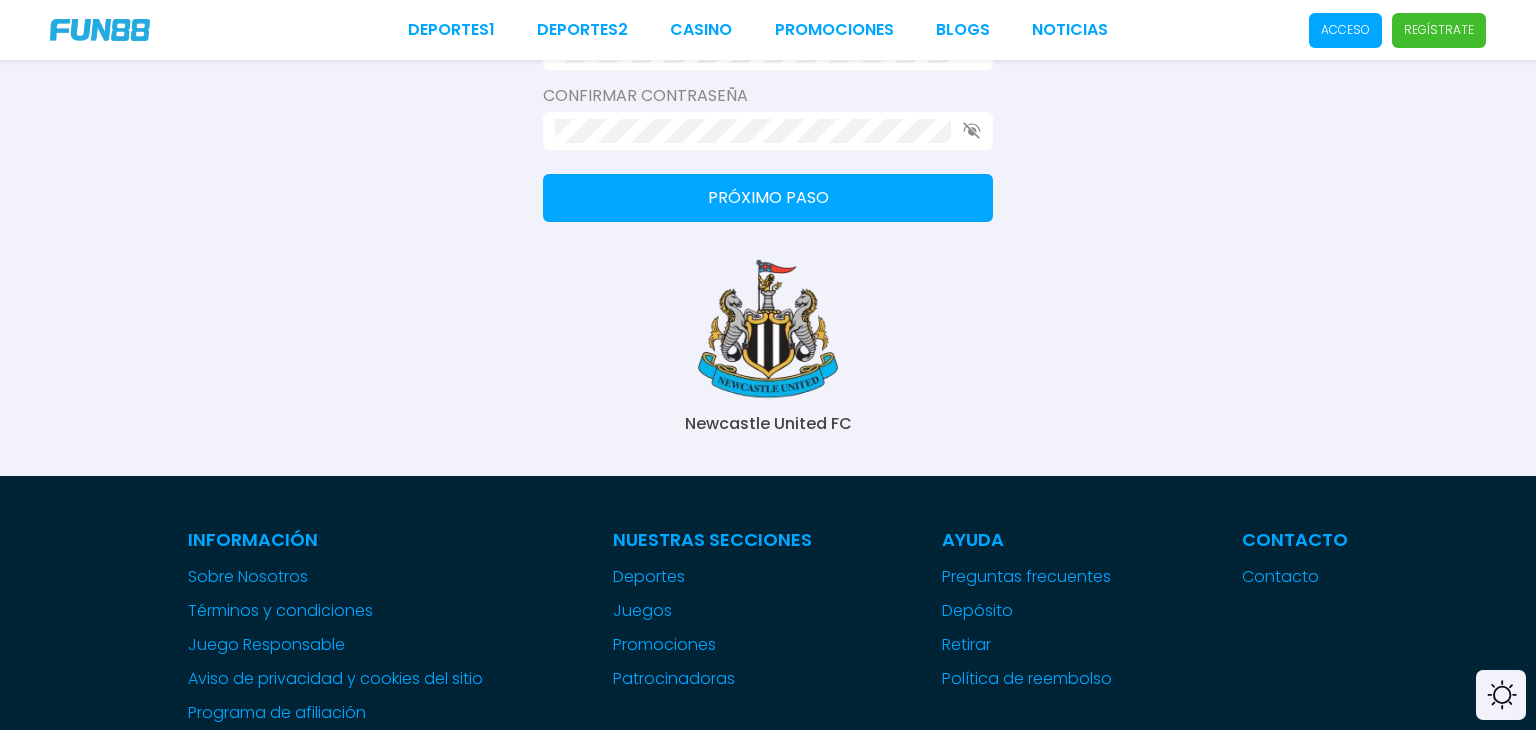 click on "Nuestras Secciones" at bounding box center [712, 539] 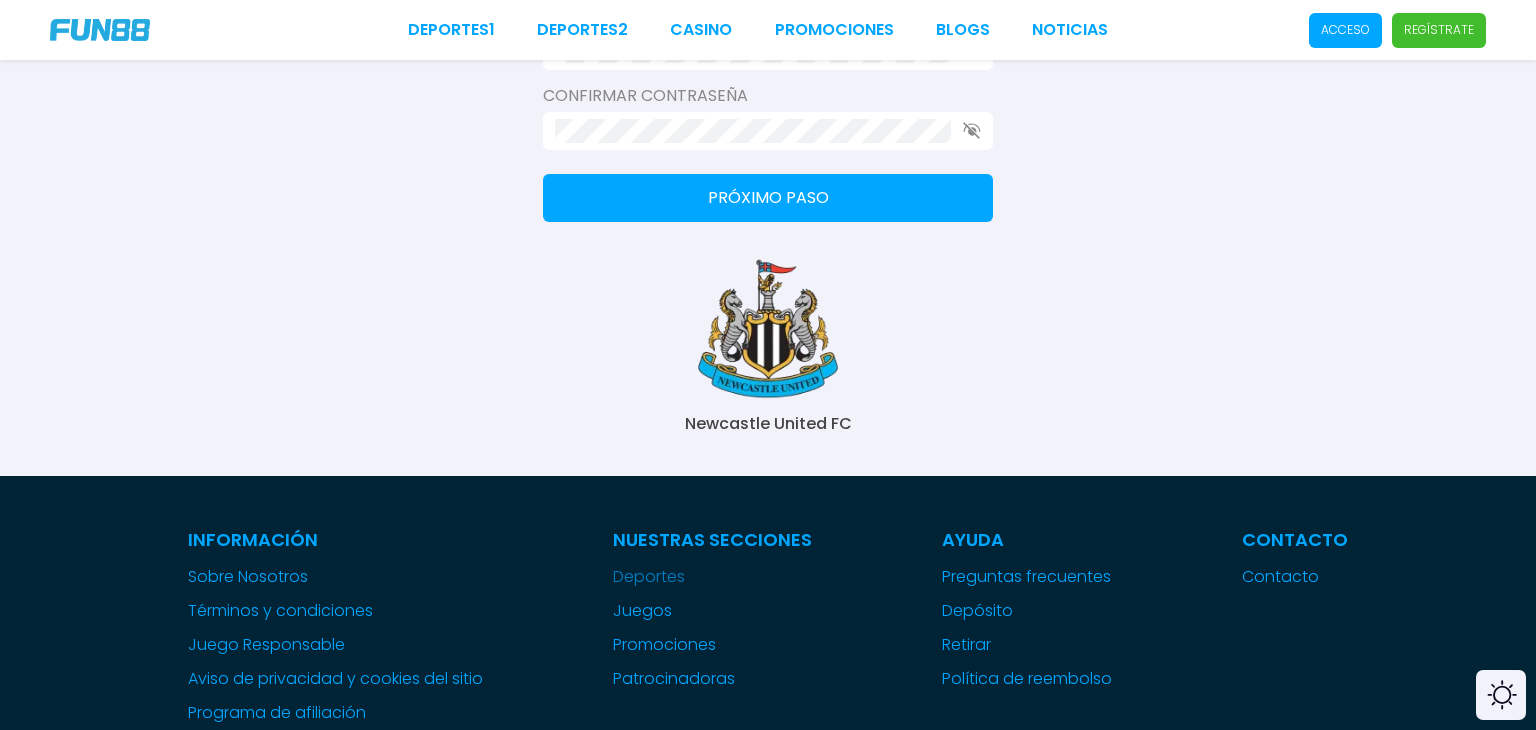 click on "Deportes" at bounding box center [712, 577] 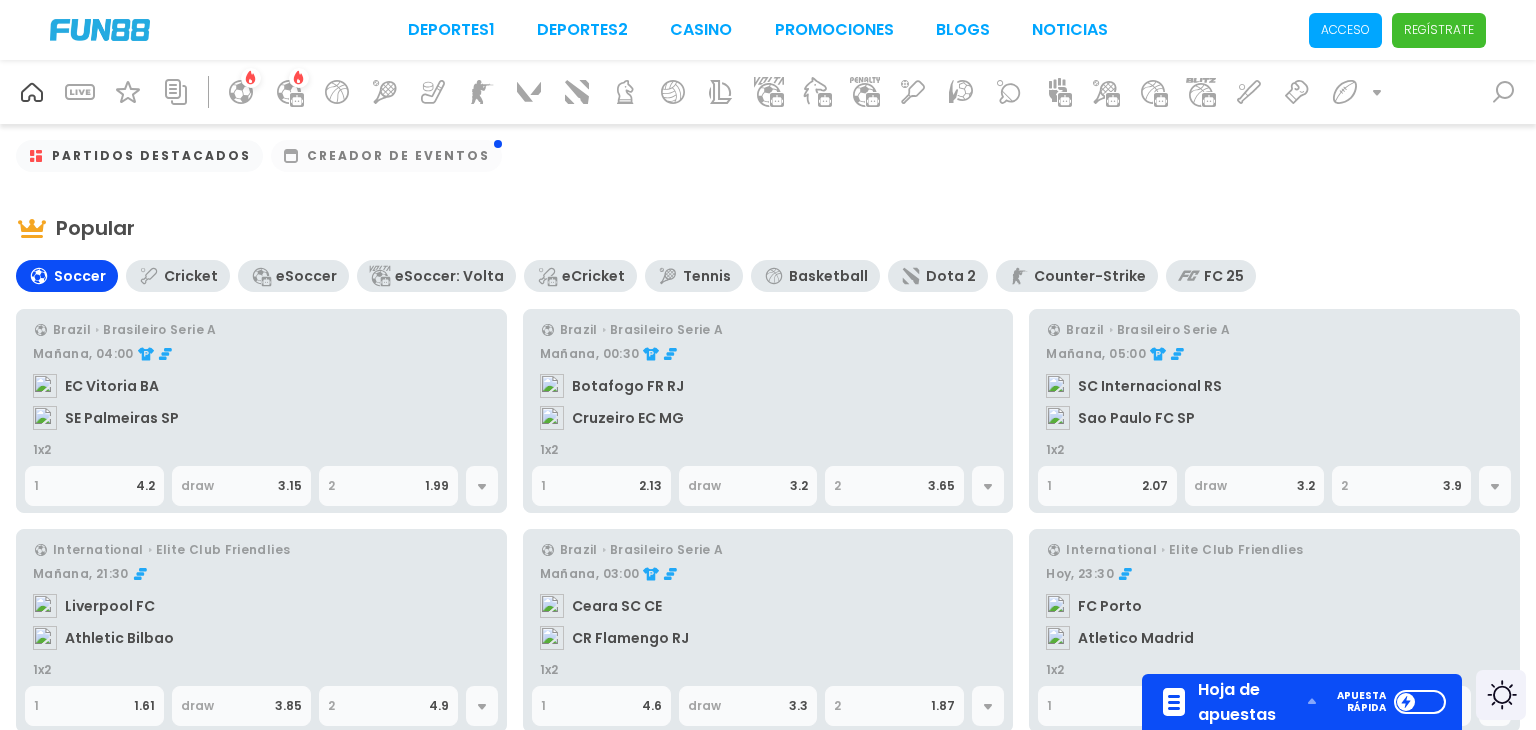 click on "Partidos destacados" at bounding box center [139, 156] 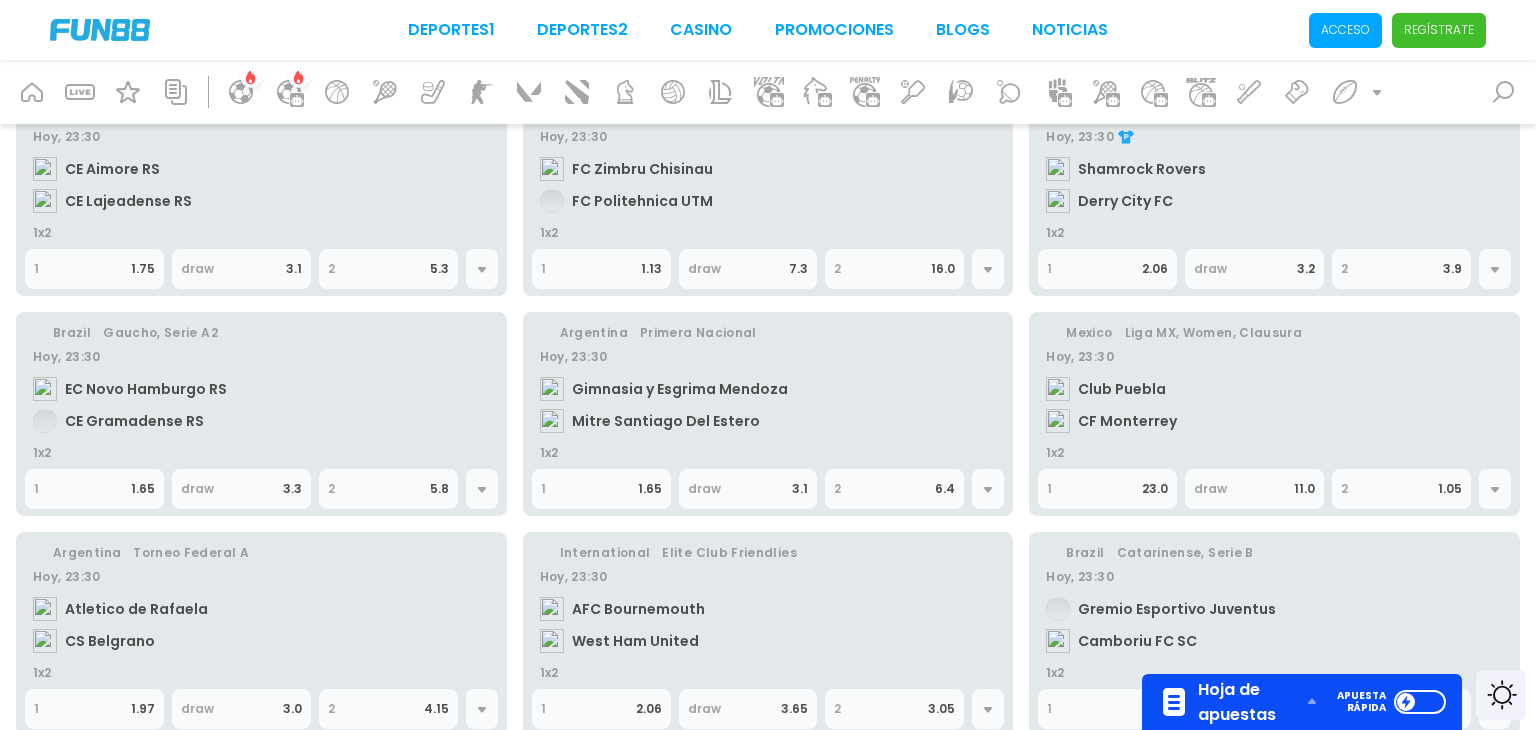 scroll, scrollTop: 0, scrollLeft: 0, axis: both 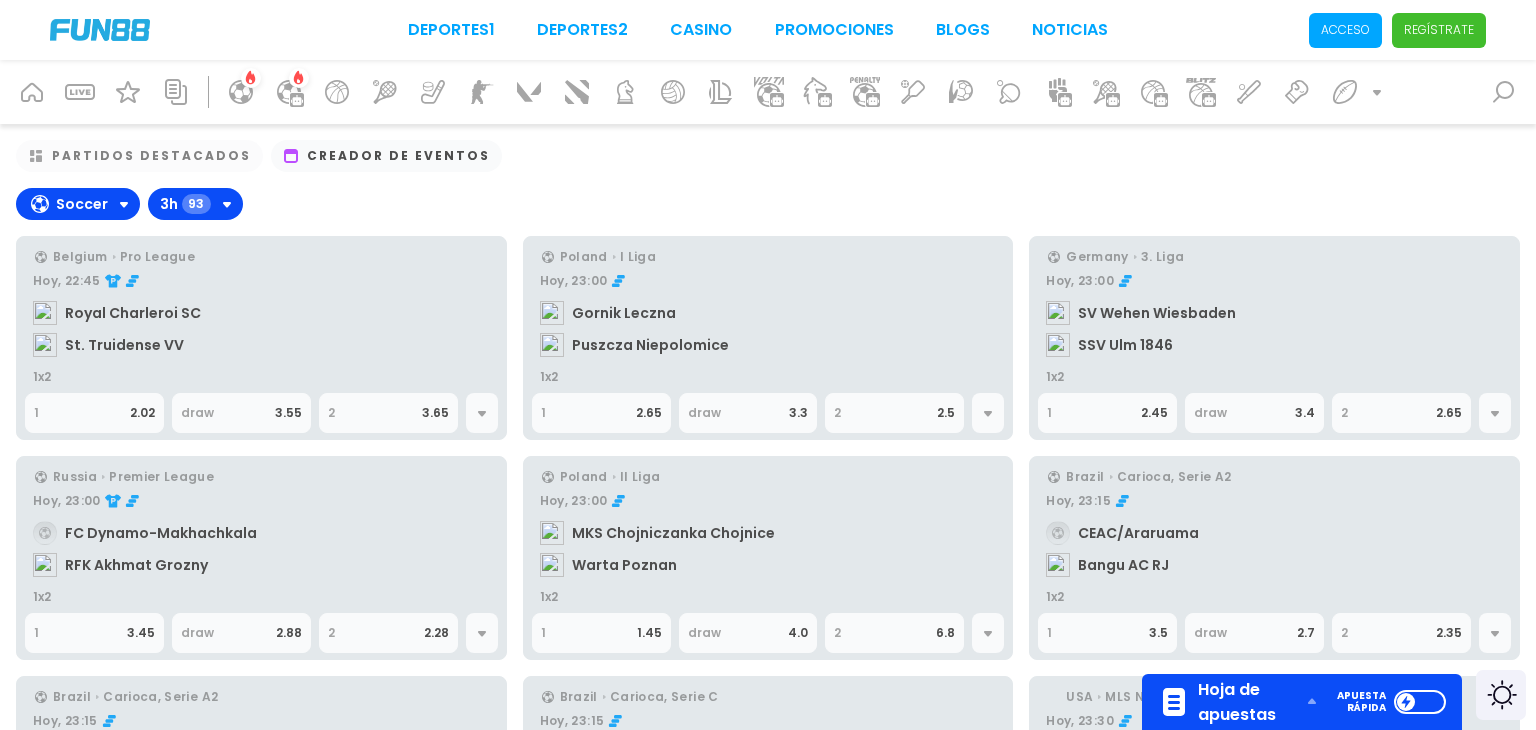 click on "Partidos destacados" at bounding box center (139, 156) 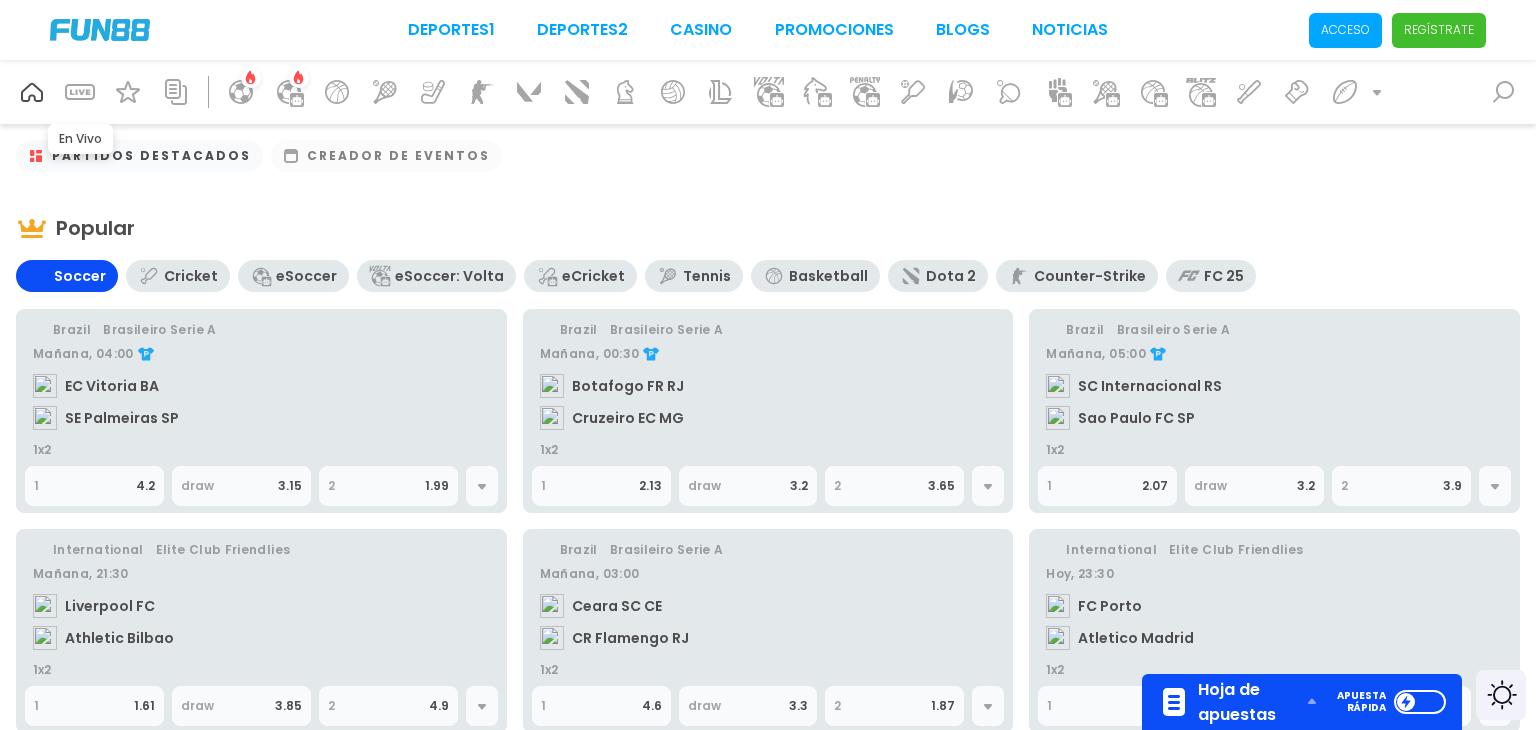 click 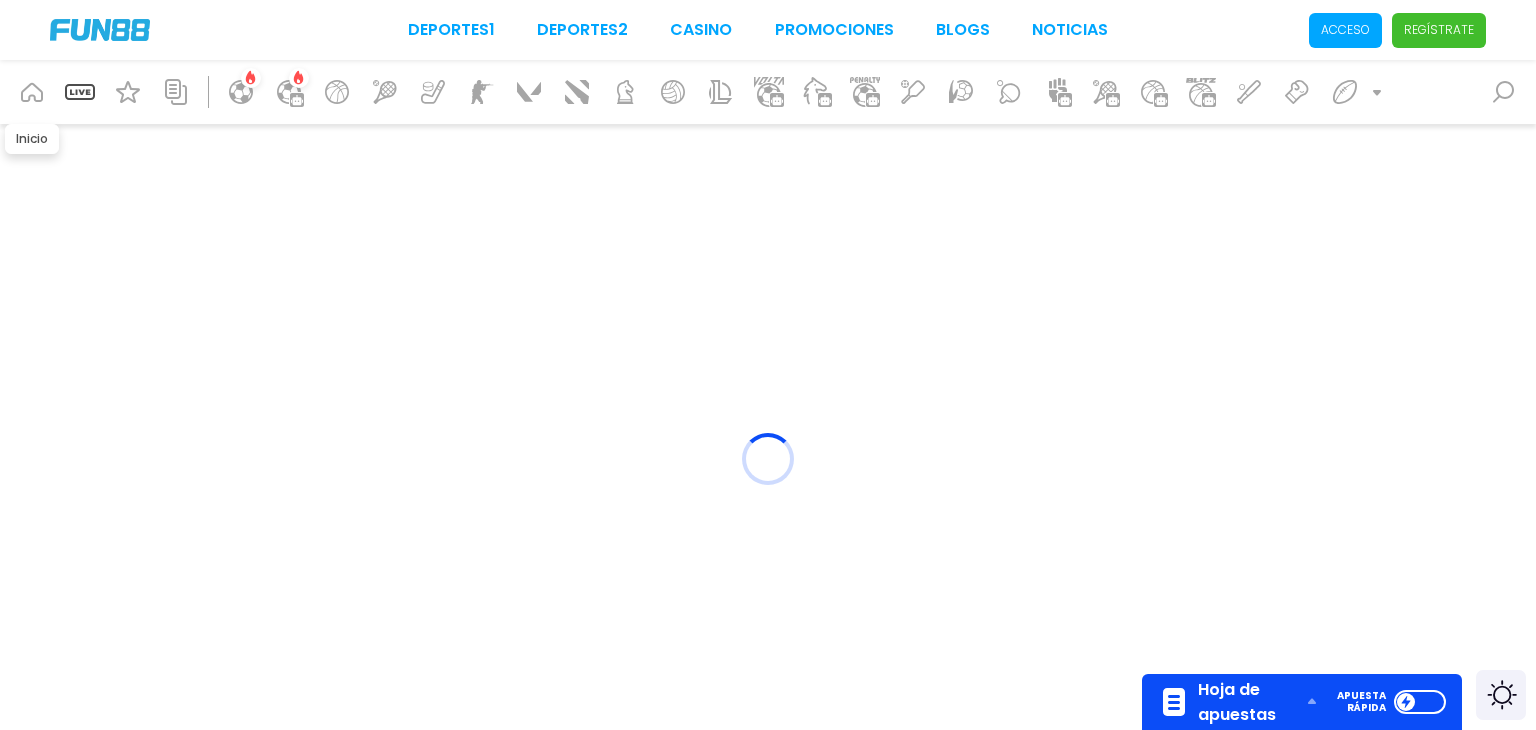 click 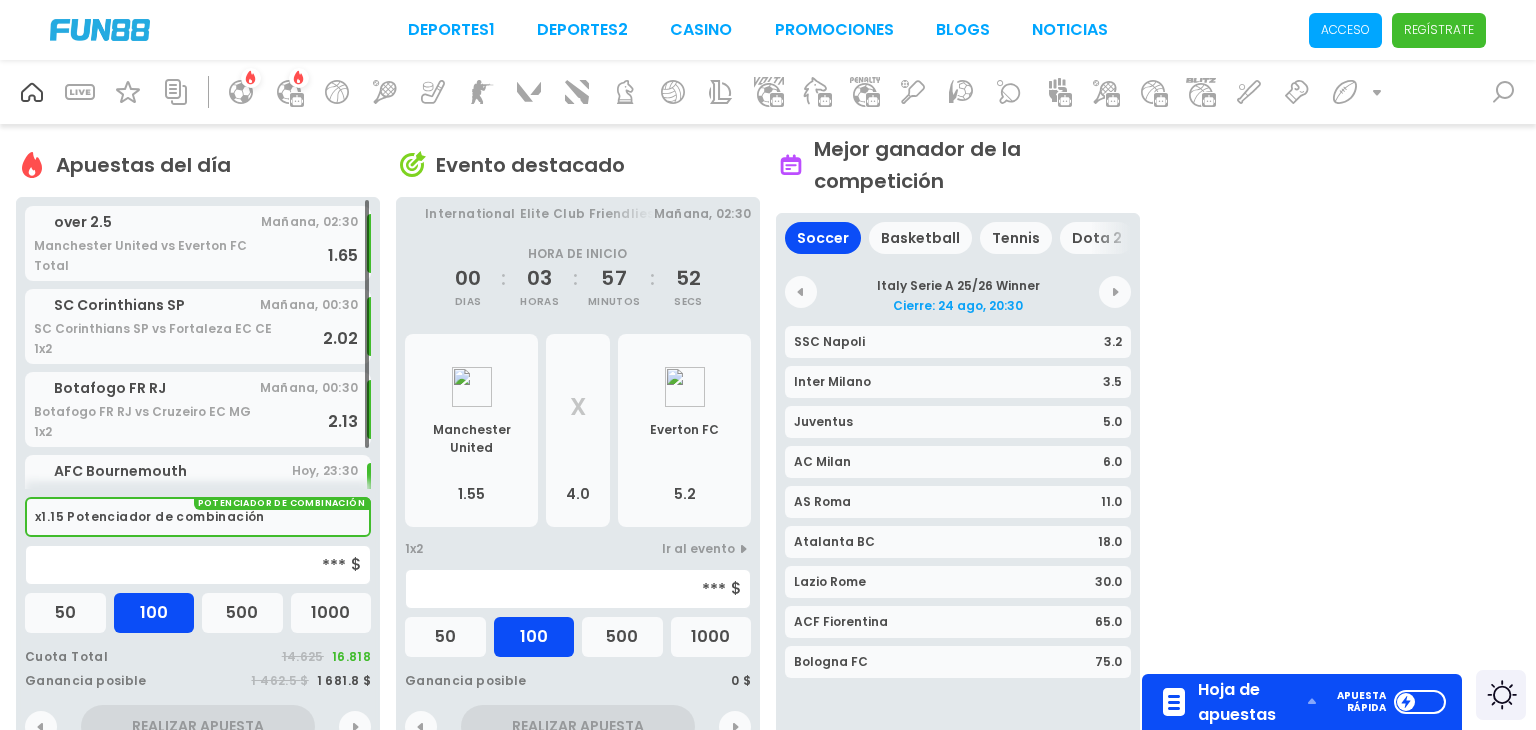 scroll, scrollTop: 844, scrollLeft: 0, axis: vertical 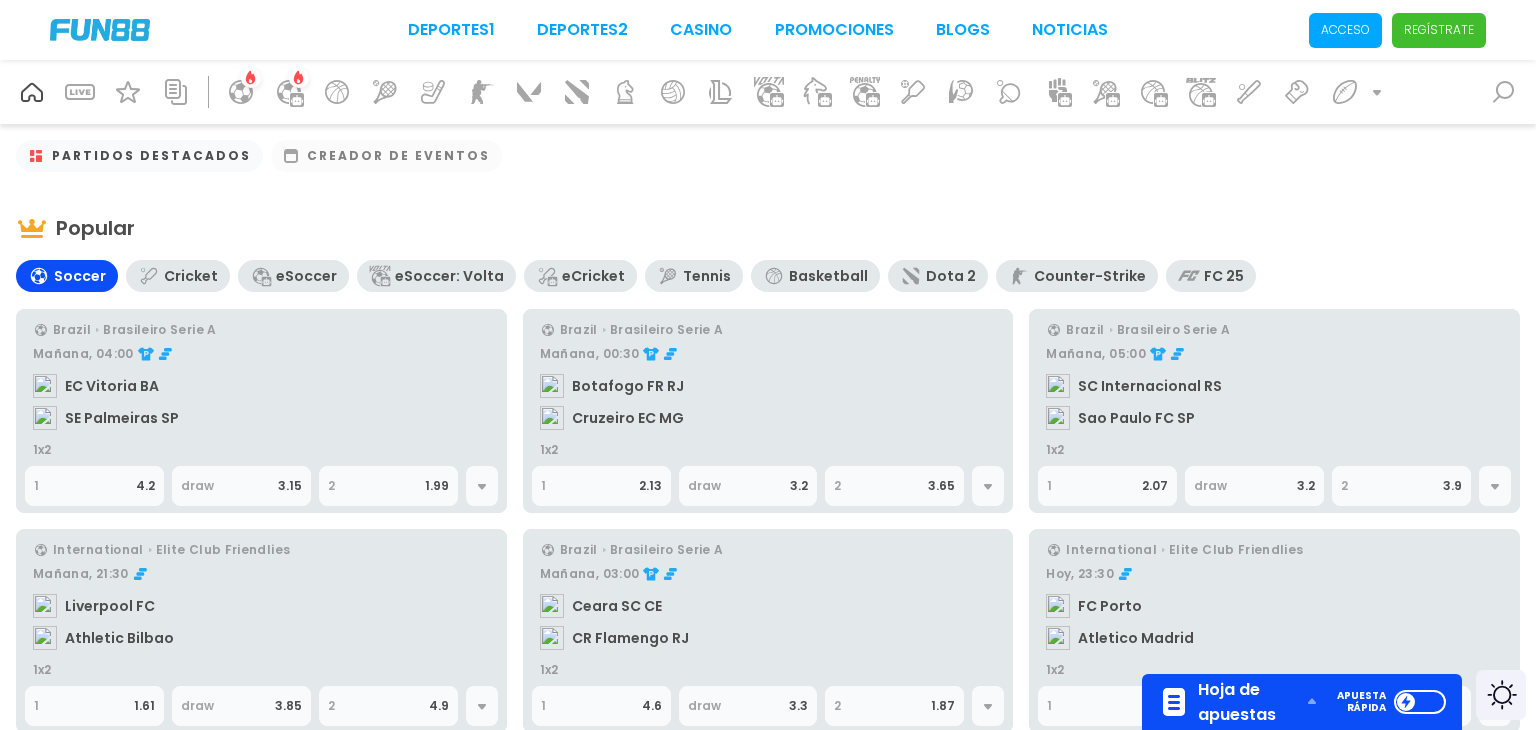 click on "FC 25" at bounding box center [1224, 276] 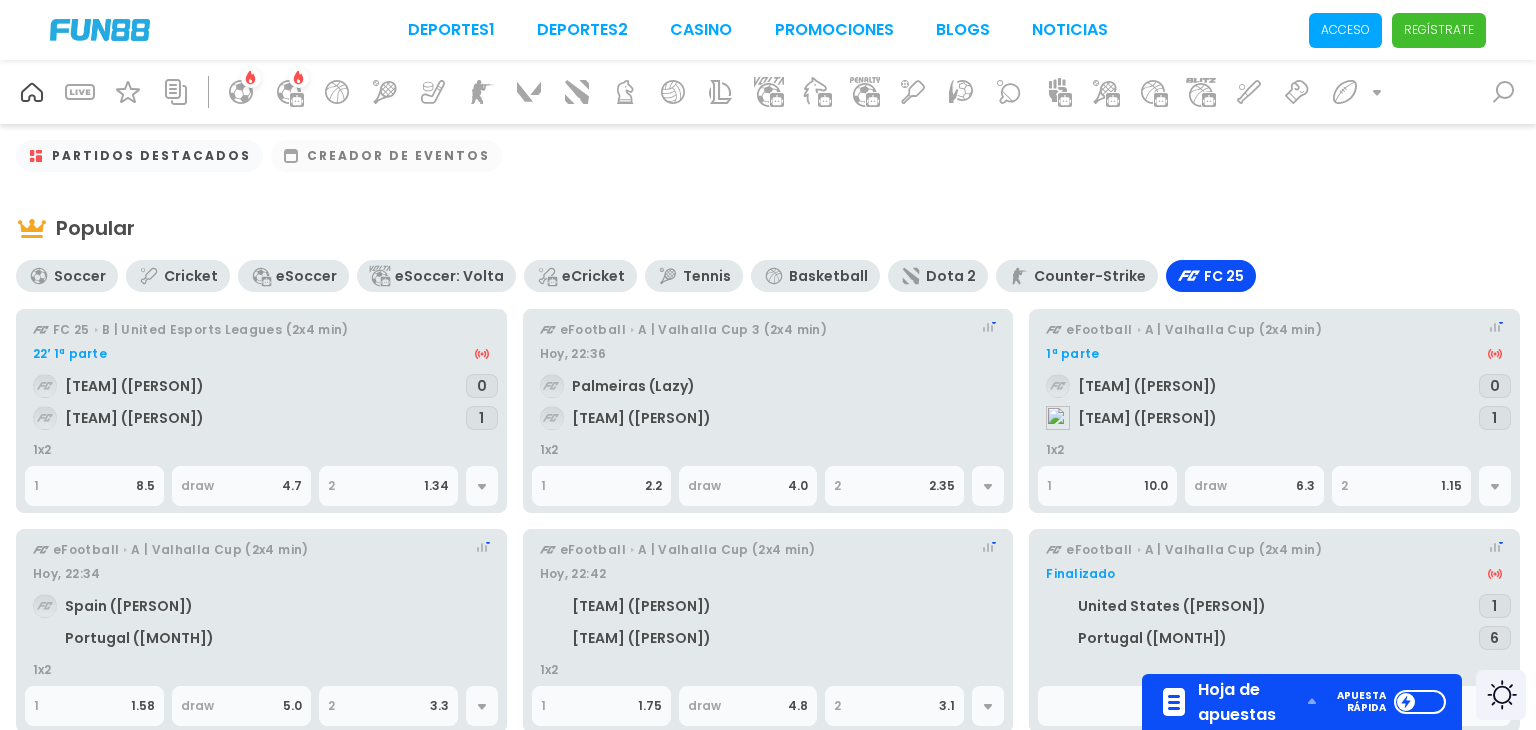 click on "Soccer" at bounding box center [80, 276] 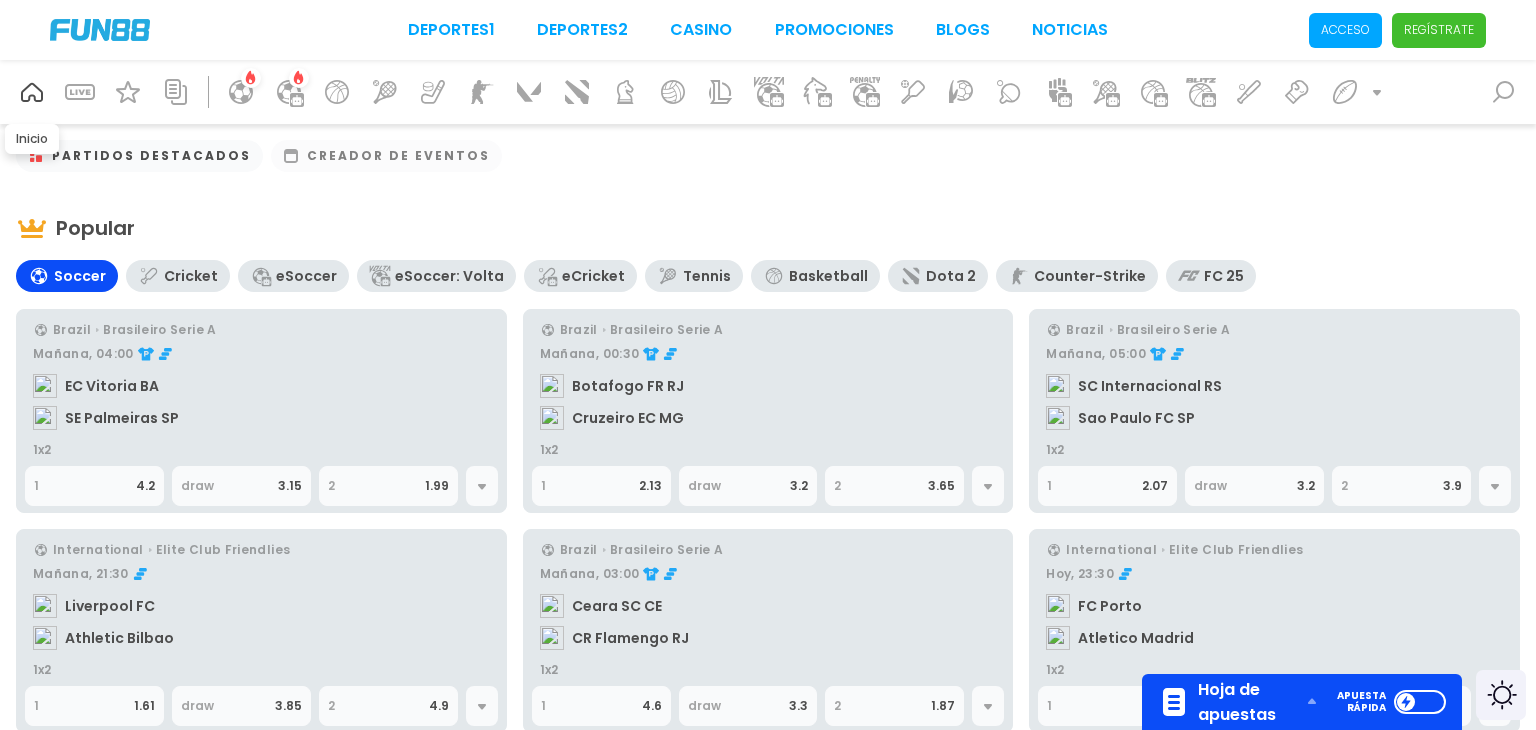 click 